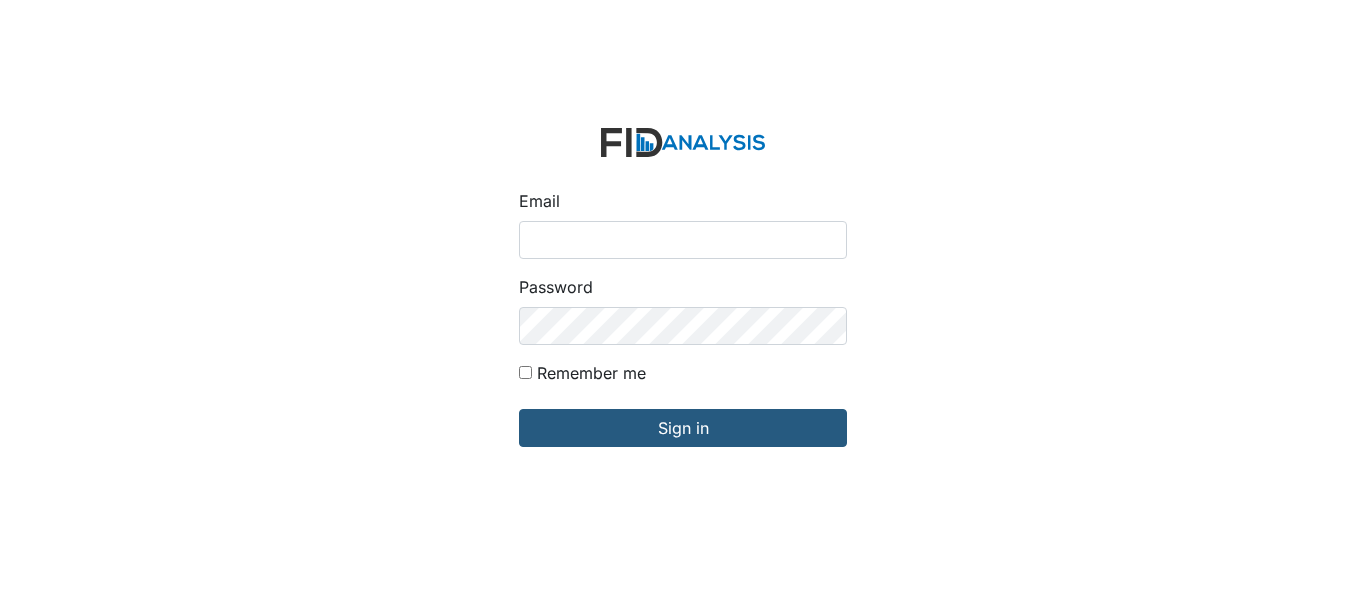 scroll, scrollTop: 0, scrollLeft: 0, axis: both 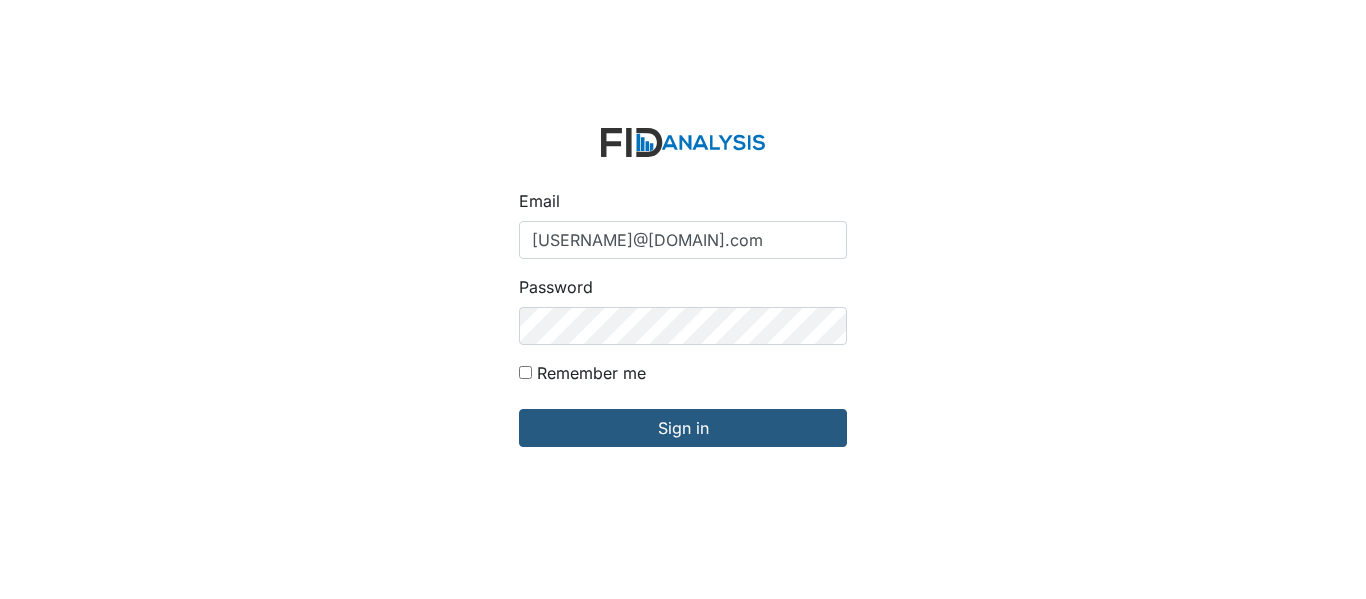 type on "[EMAIL]" 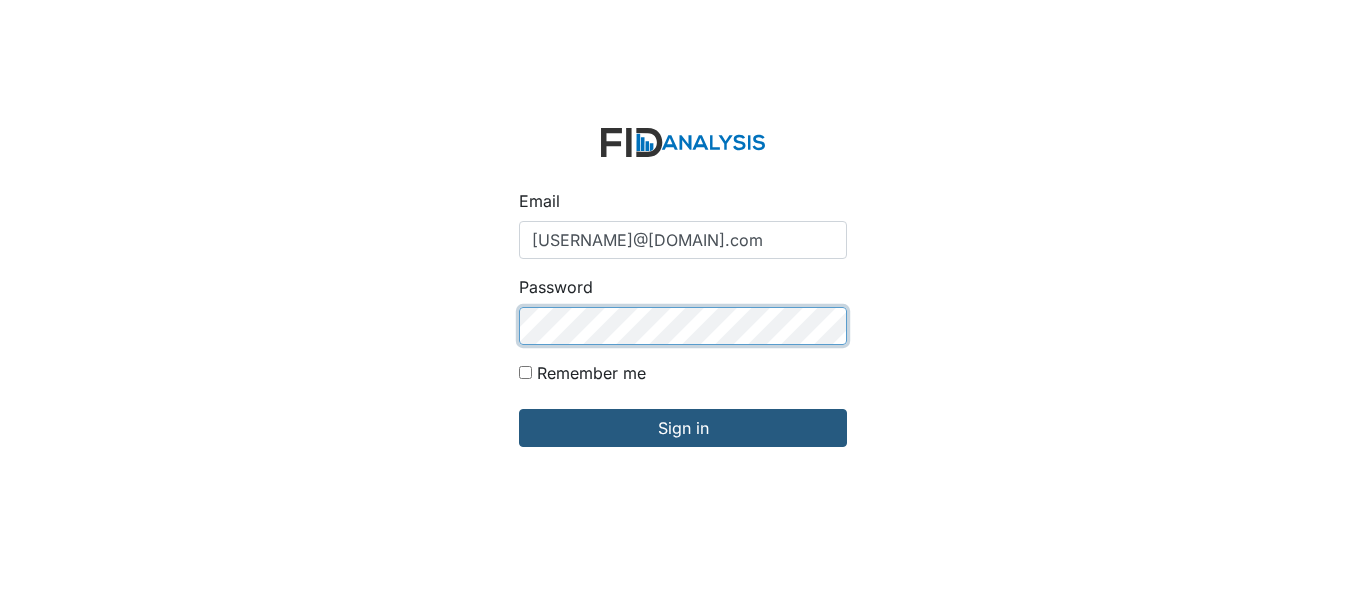 click on "Sign in" at bounding box center [683, 428] 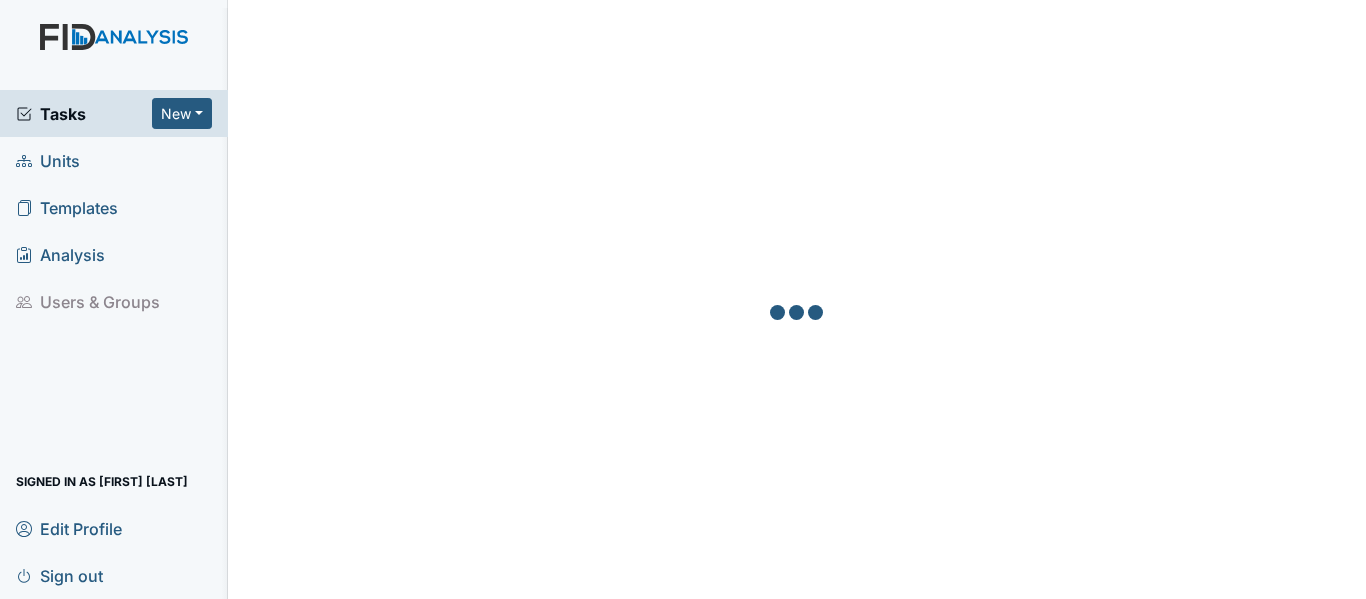 scroll, scrollTop: 0, scrollLeft: 0, axis: both 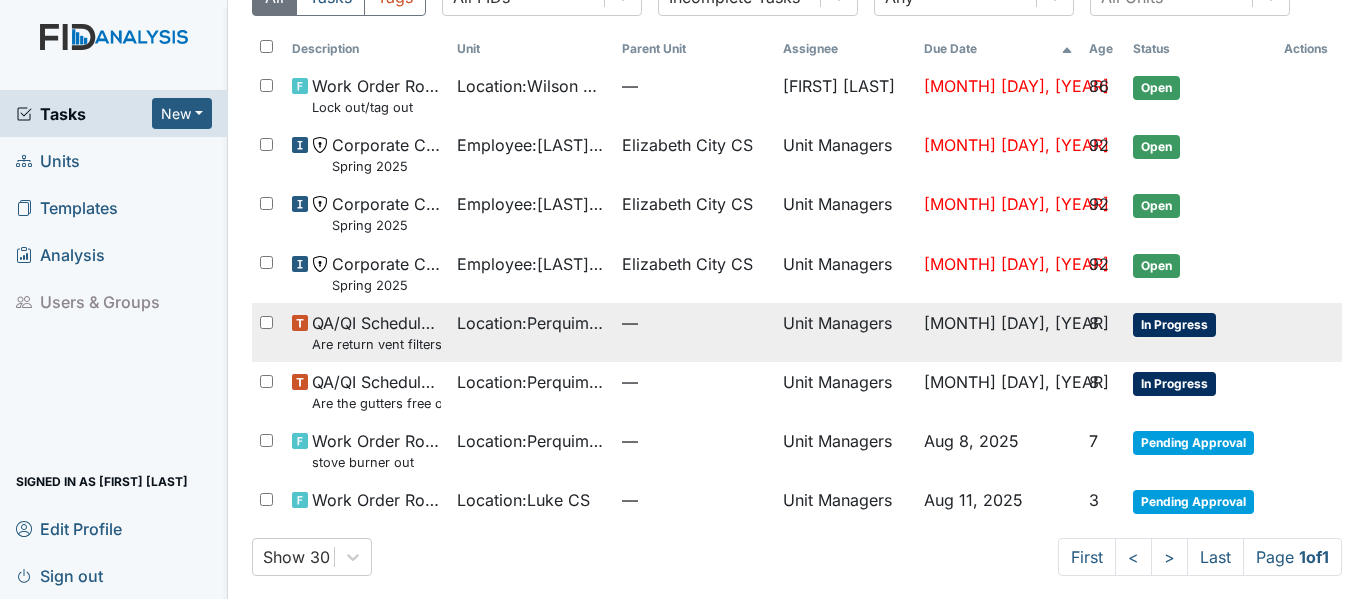 click on "In Progress" at bounding box center [1174, 325] 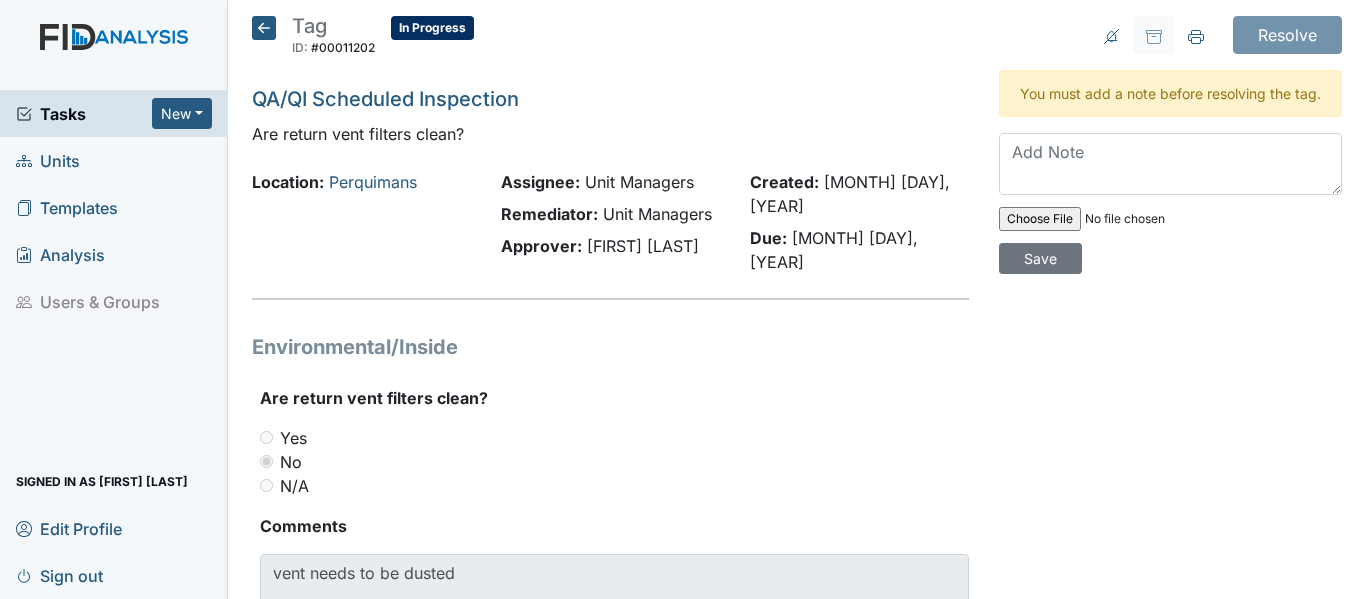 scroll, scrollTop: 0, scrollLeft: 0, axis: both 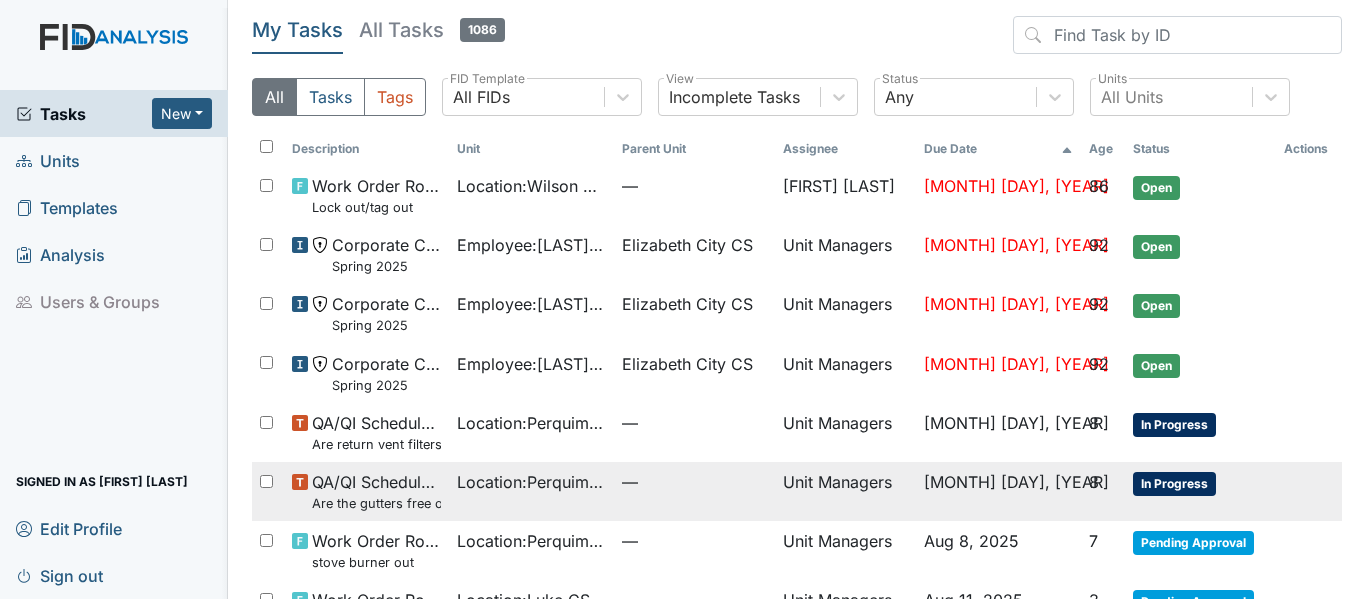 click on "In Progress" at bounding box center [1174, 484] 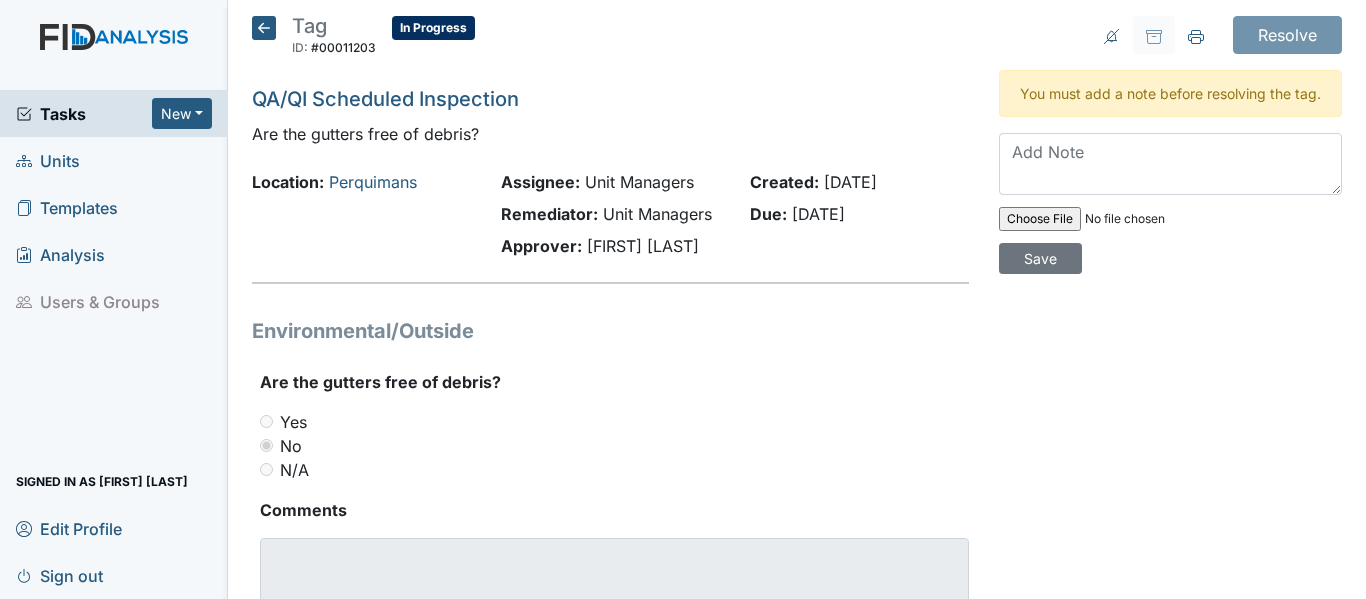 scroll, scrollTop: 0, scrollLeft: 0, axis: both 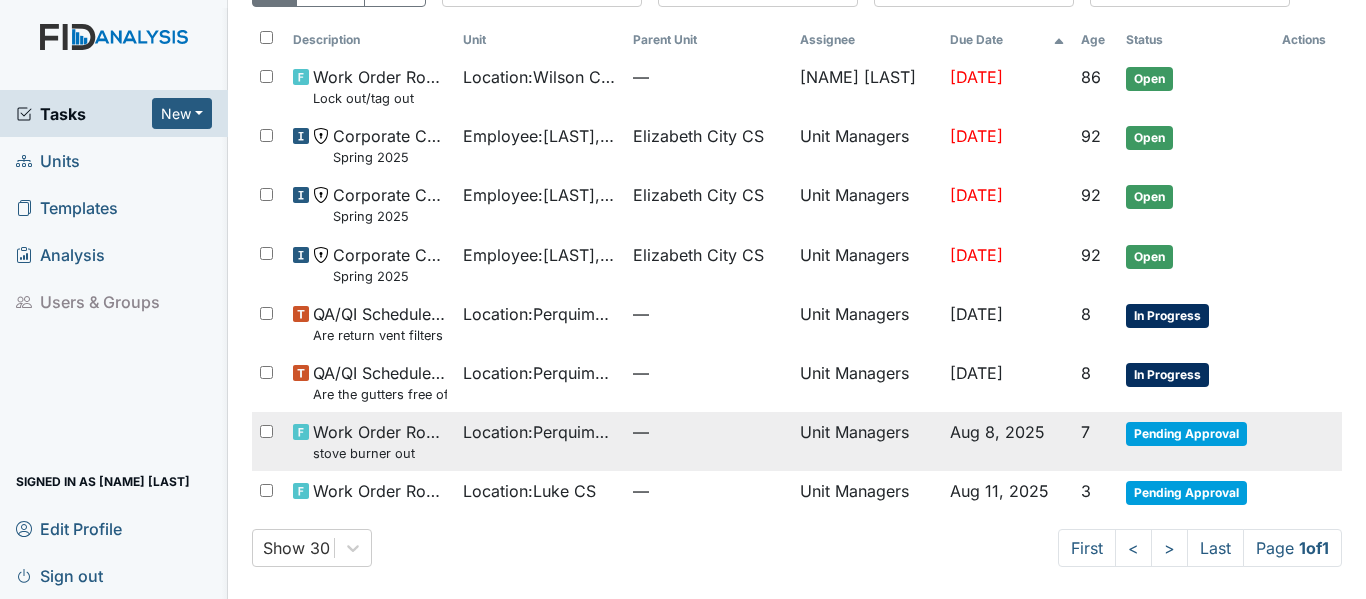 click on "Pending Approval" at bounding box center [1186, 434] 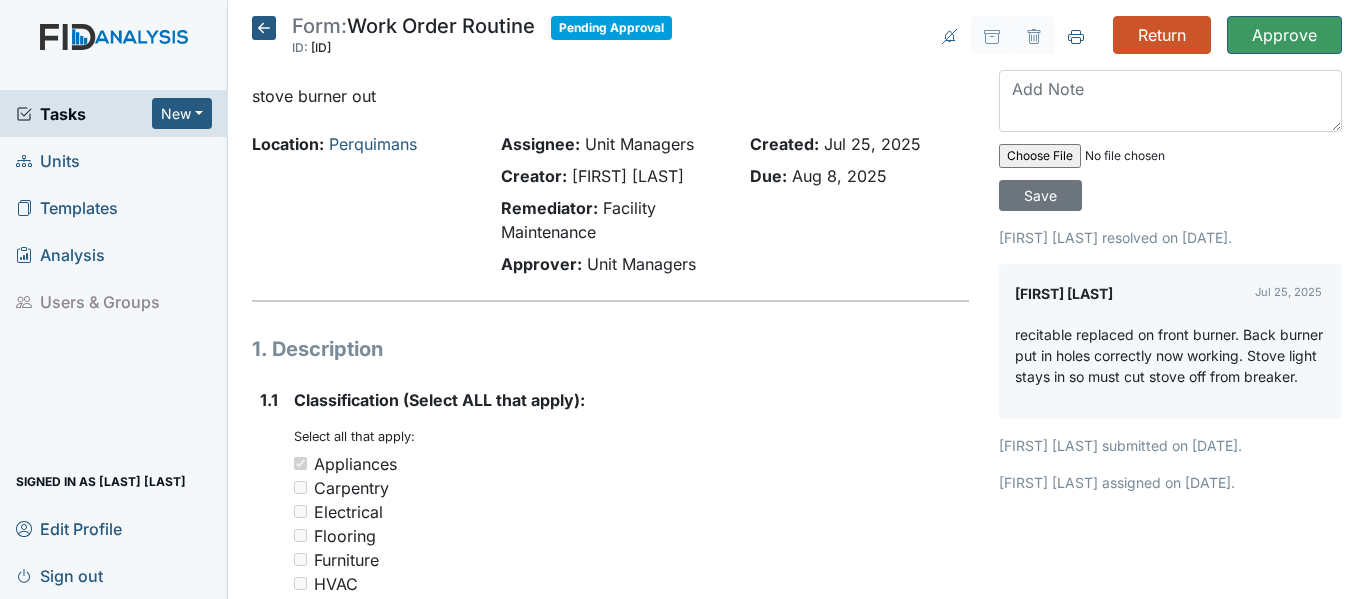 scroll, scrollTop: 0, scrollLeft: 0, axis: both 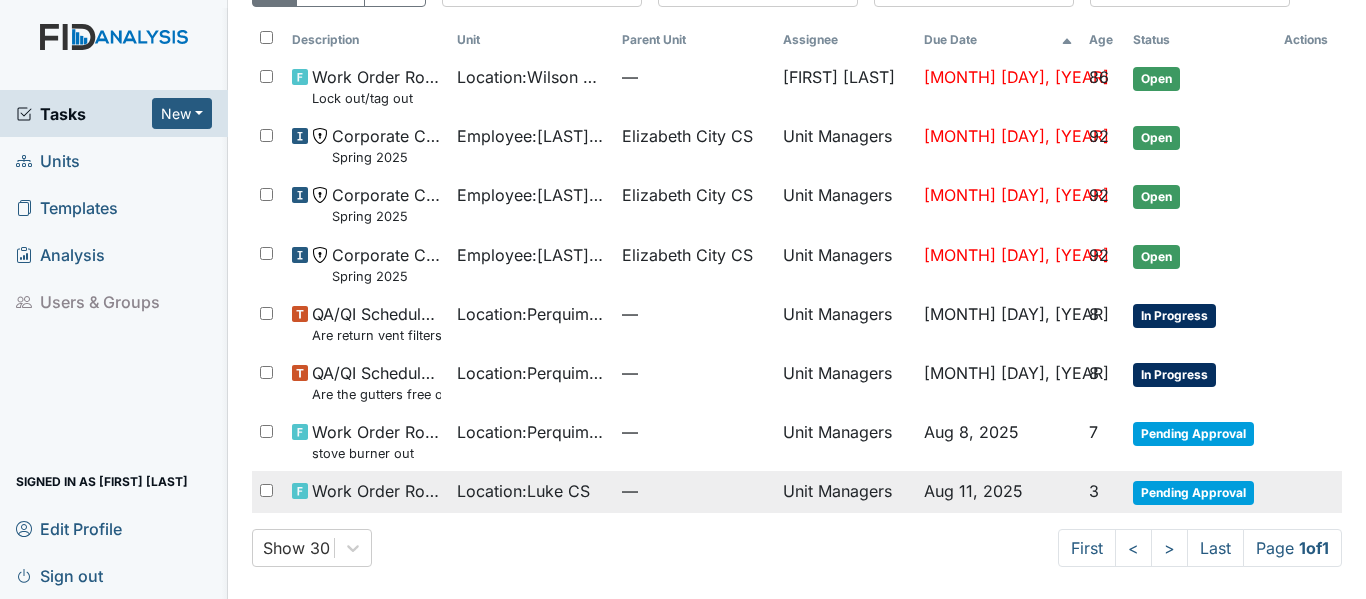click on "Pending Approval" at bounding box center [1193, 493] 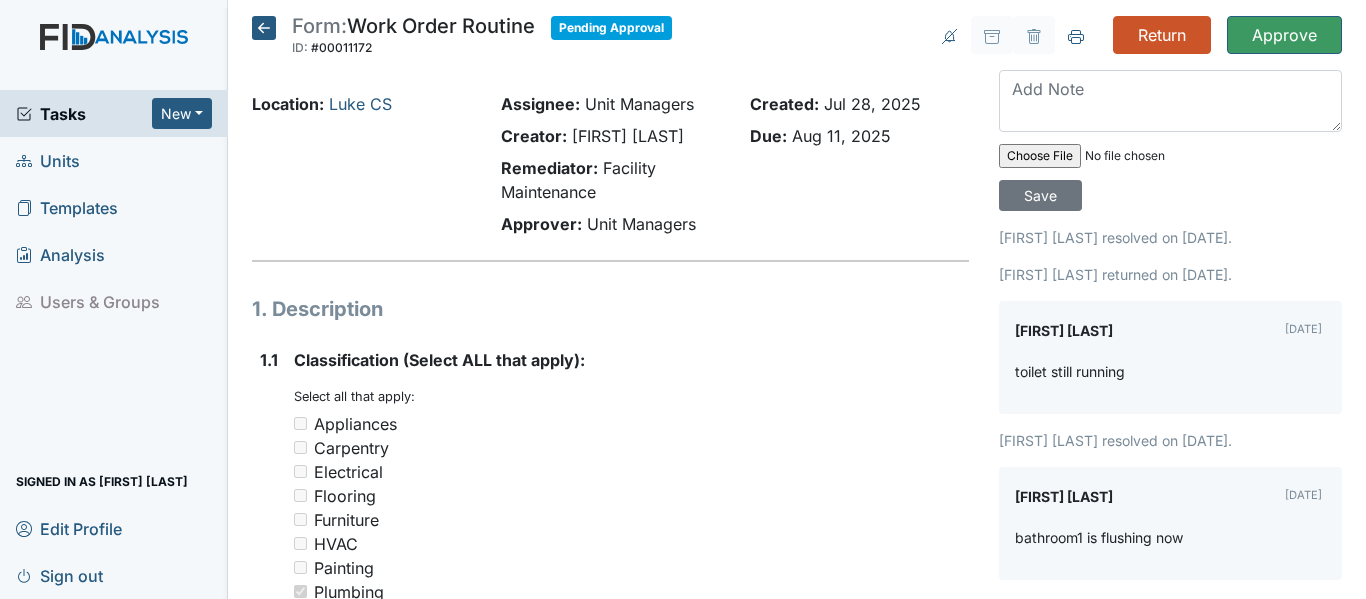scroll, scrollTop: 0, scrollLeft: 0, axis: both 